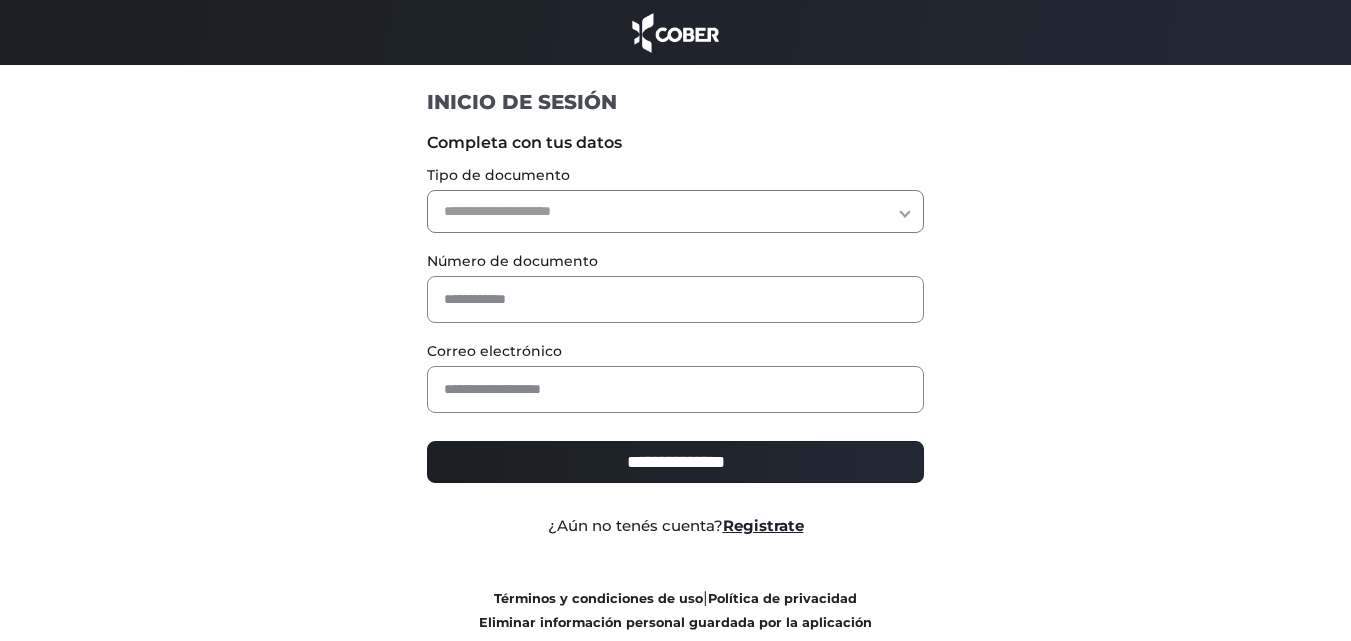 scroll, scrollTop: 0, scrollLeft: 0, axis: both 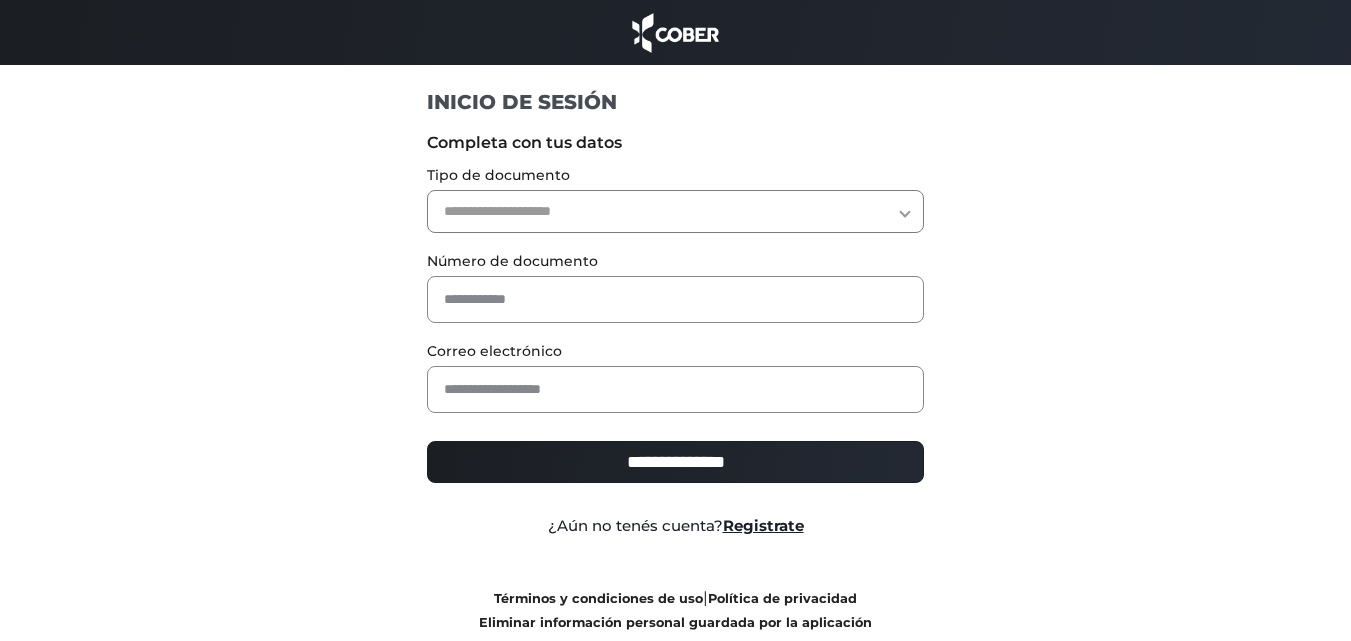 click on "**********" at bounding box center (675, 211) 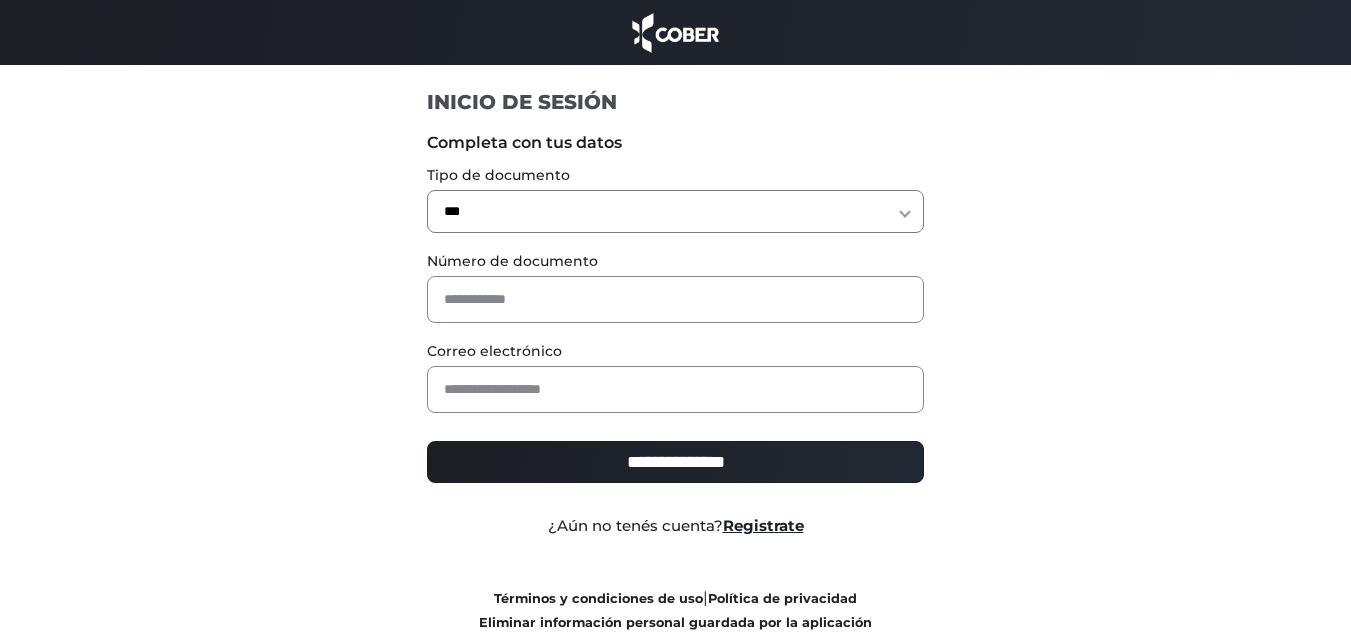 click on "**********" at bounding box center [675, 211] 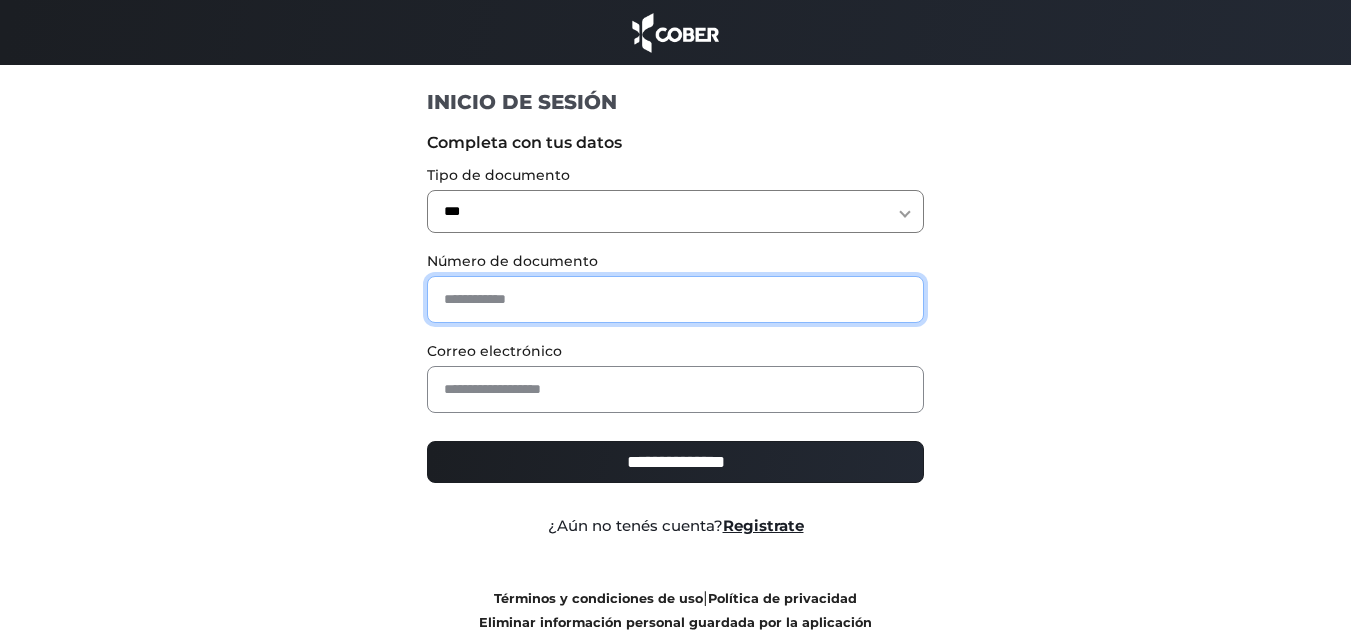 click at bounding box center (675, 299) 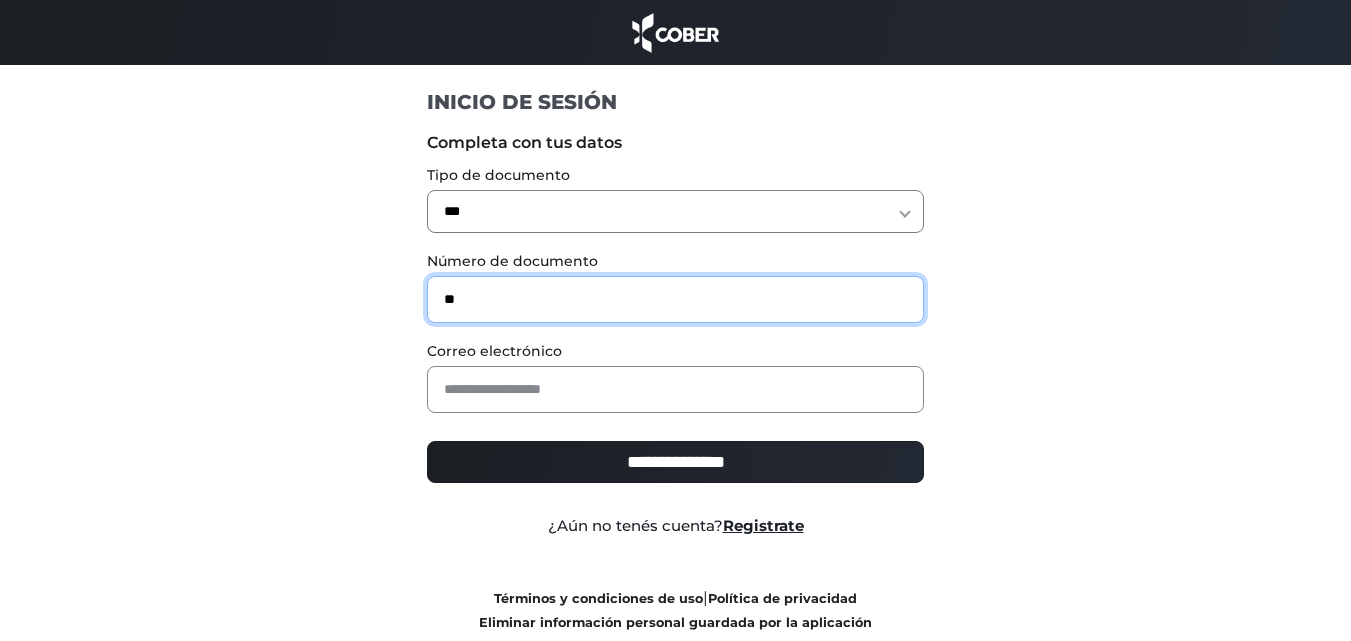 type on "**" 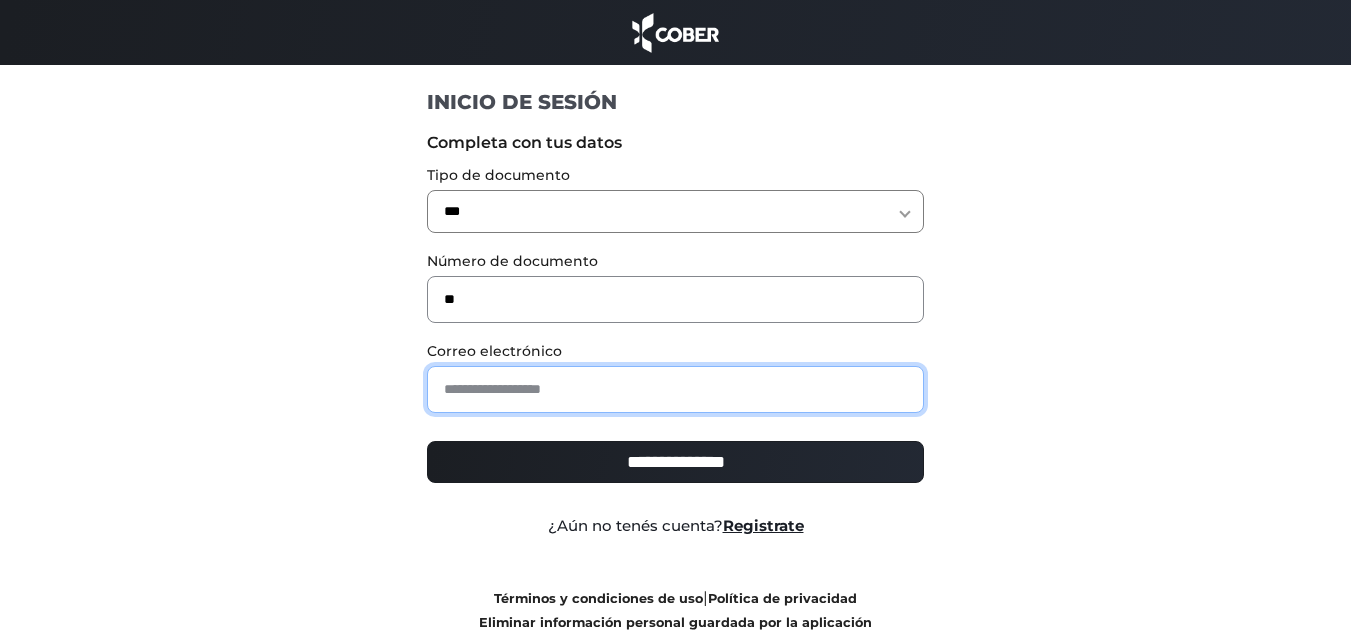 click at bounding box center (675, 389) 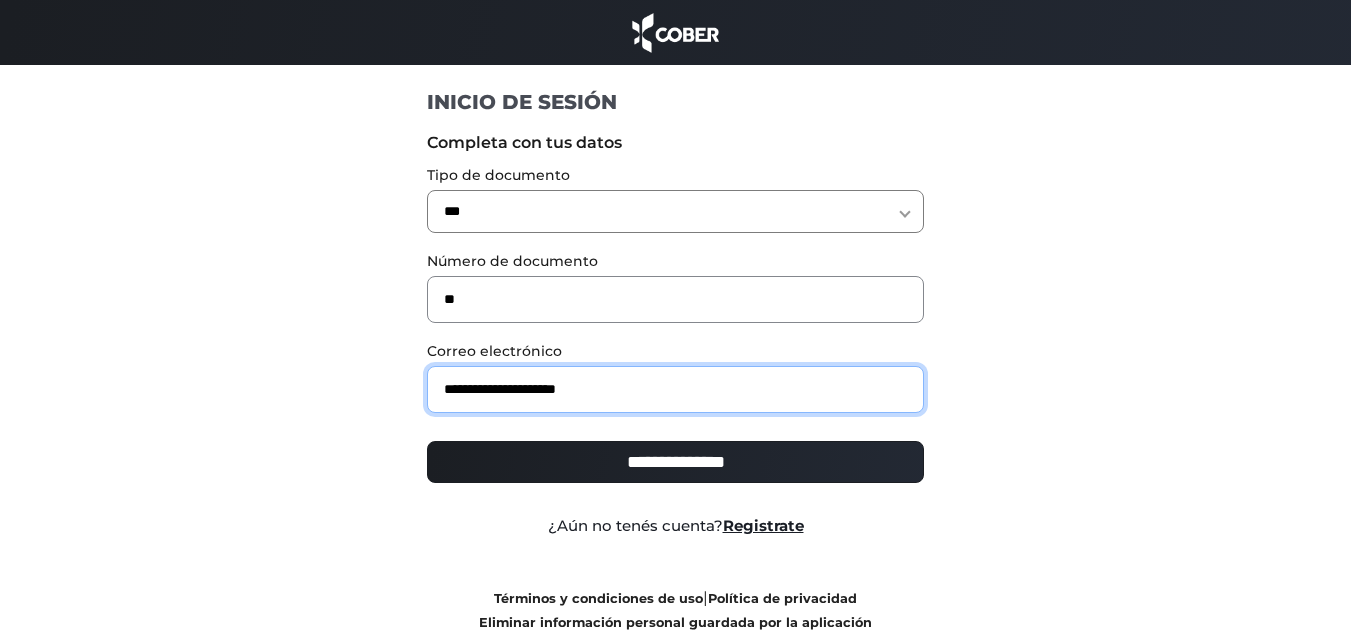 type on "**********" 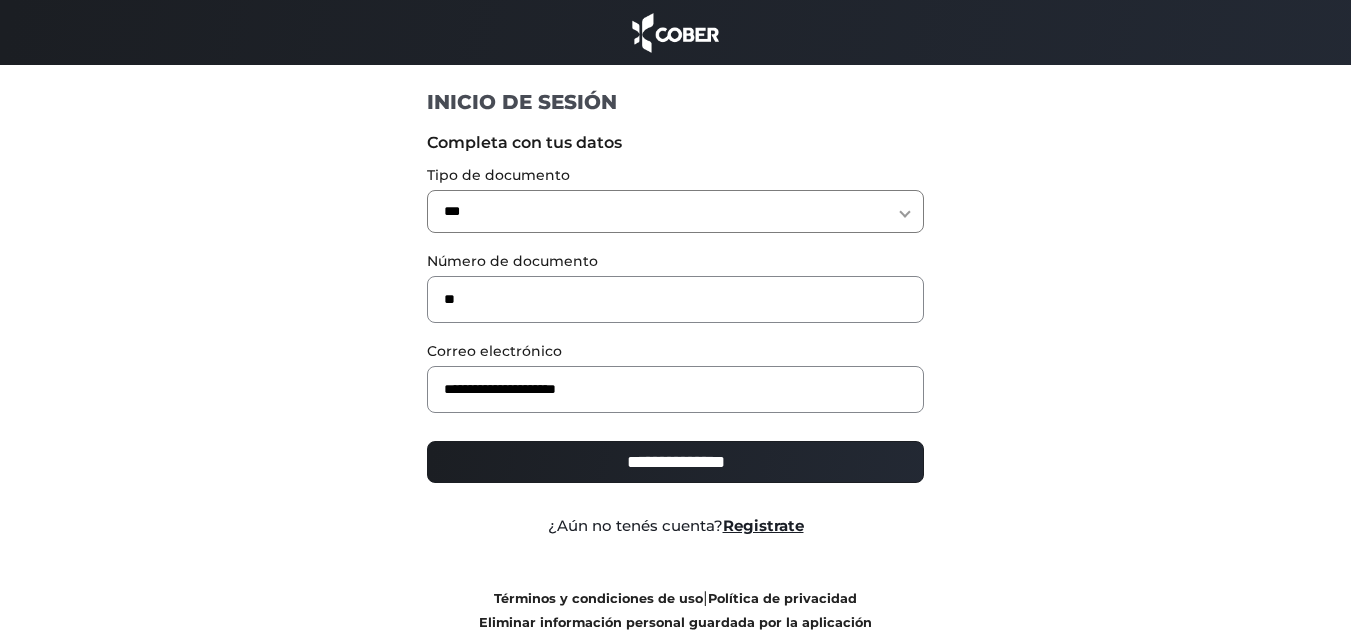 click on "**********" at bounding box center [675, 462] 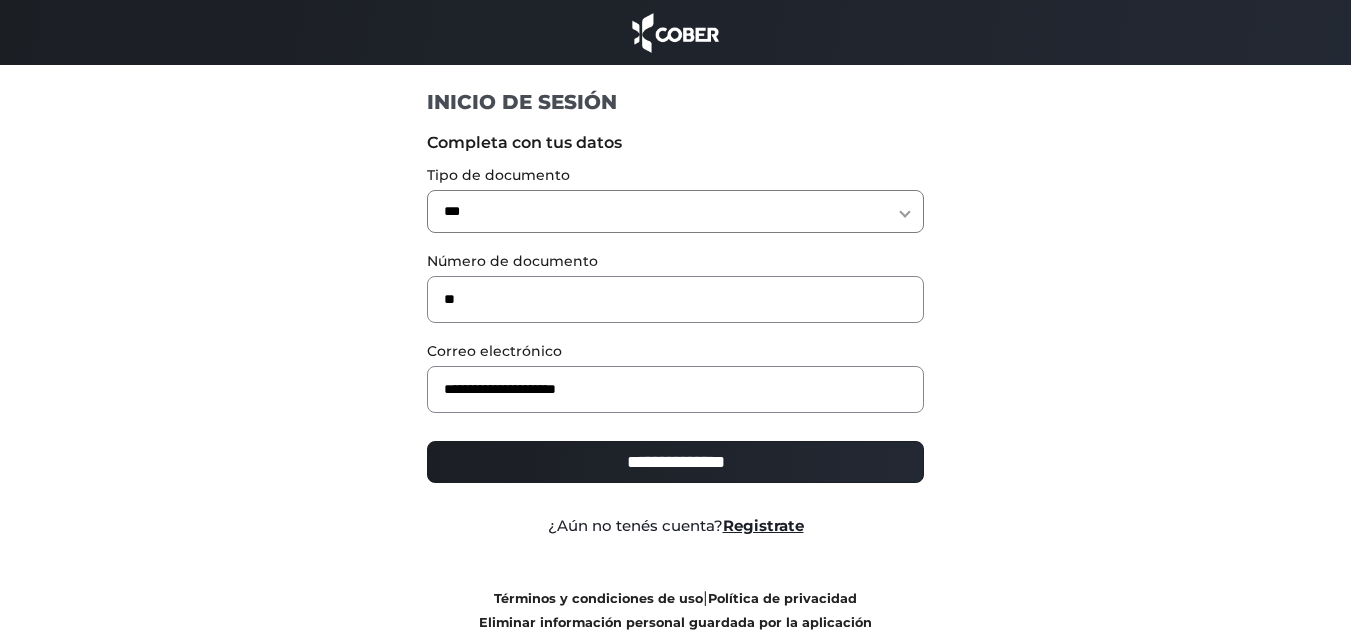 type on "**********" 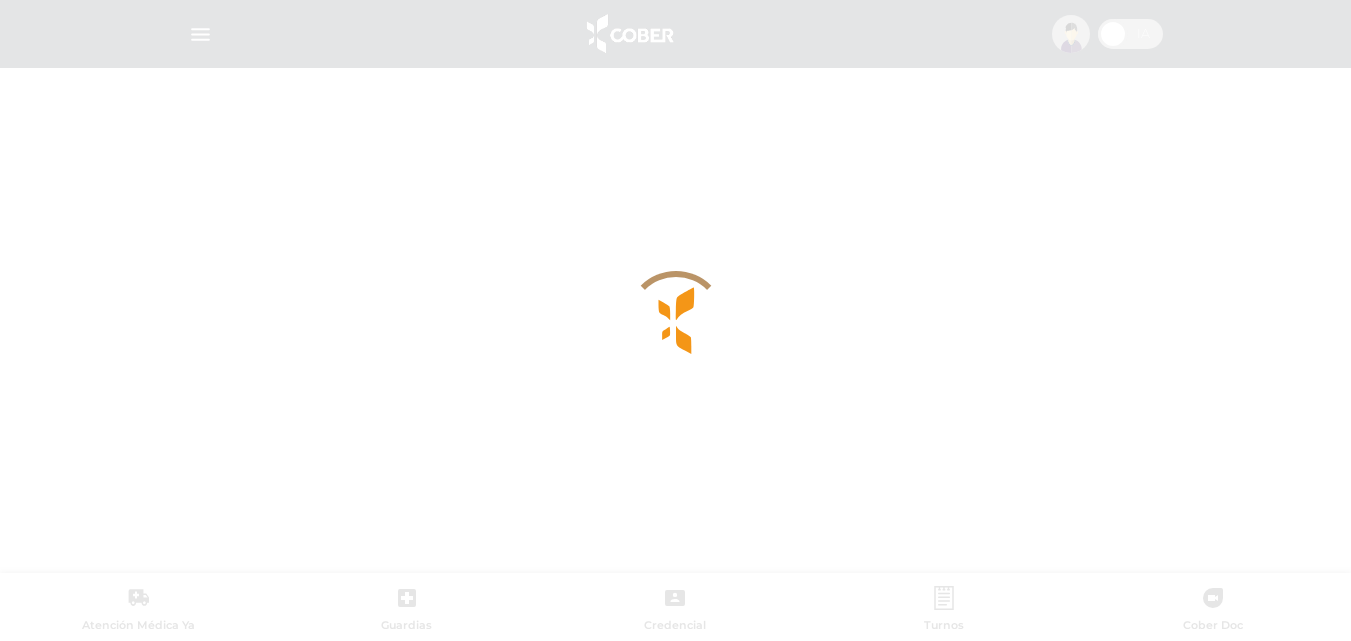 scroll, scrollTop: 0, scrollLeft: 0, axis: both 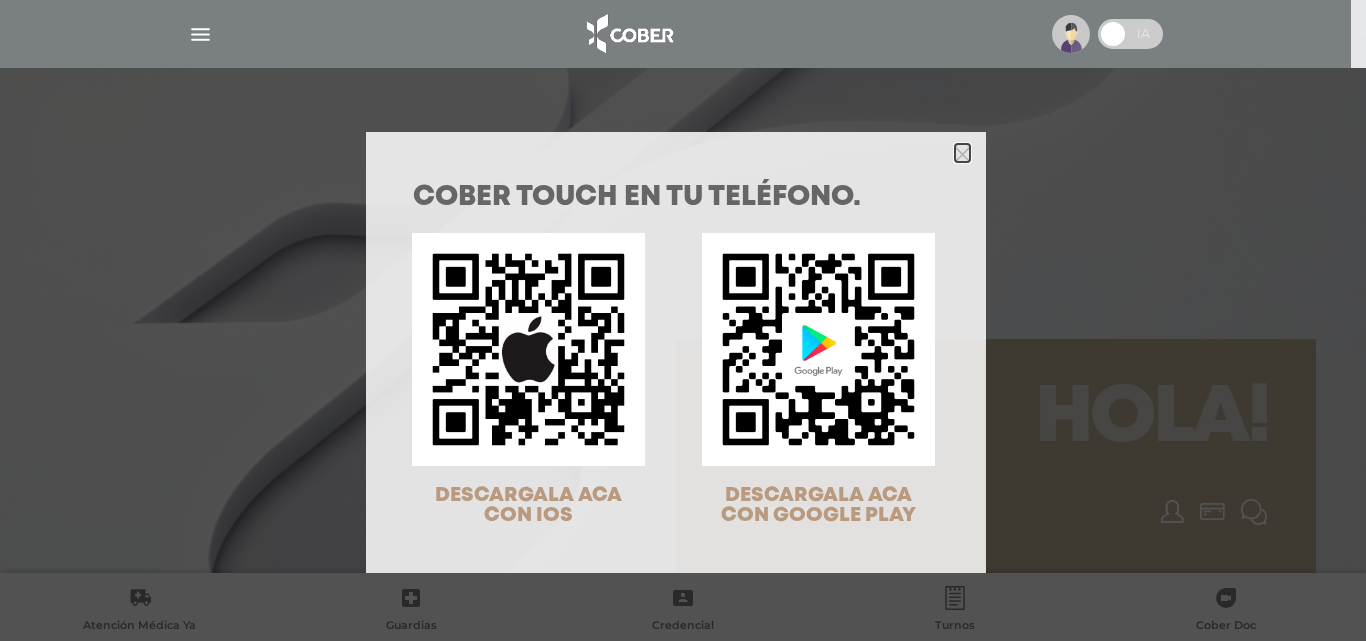 click 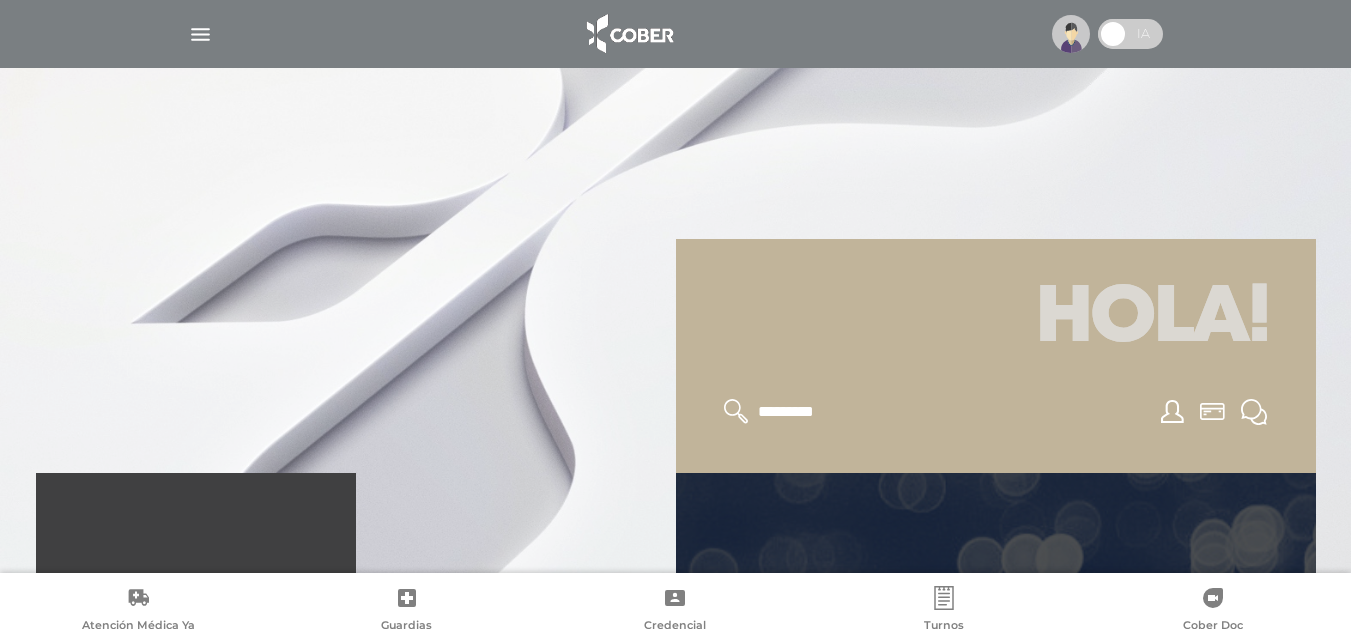 scroll, scrollTop: 300, scrollLeft: 0, axis: vertical 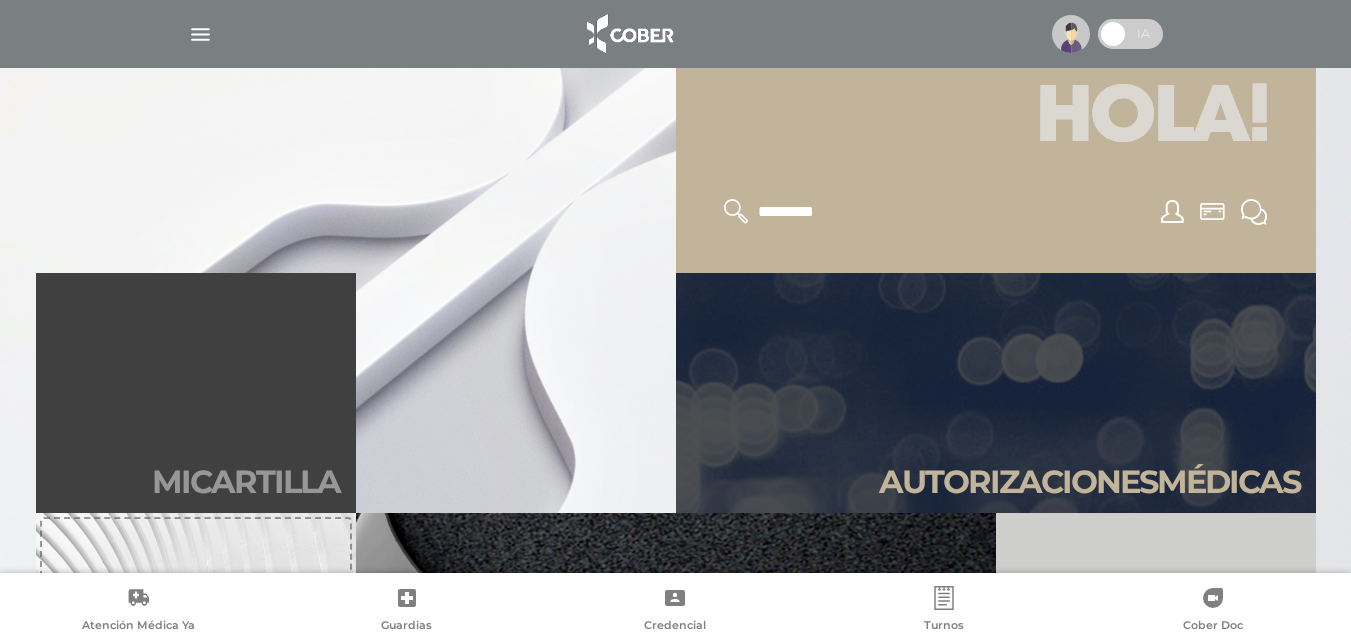 click on "Mi  car tilla" at bounding box center (196, 393) 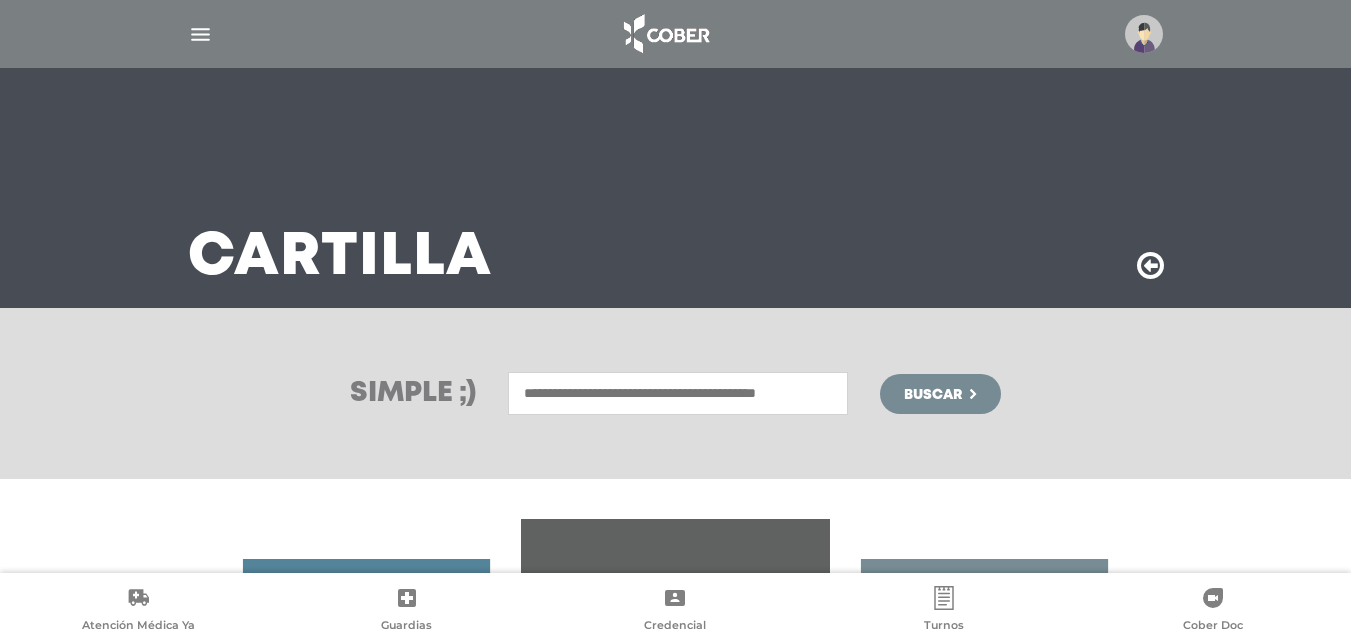 scroll, scrollTop: 300, scrollLeft: 0, axis: vertical 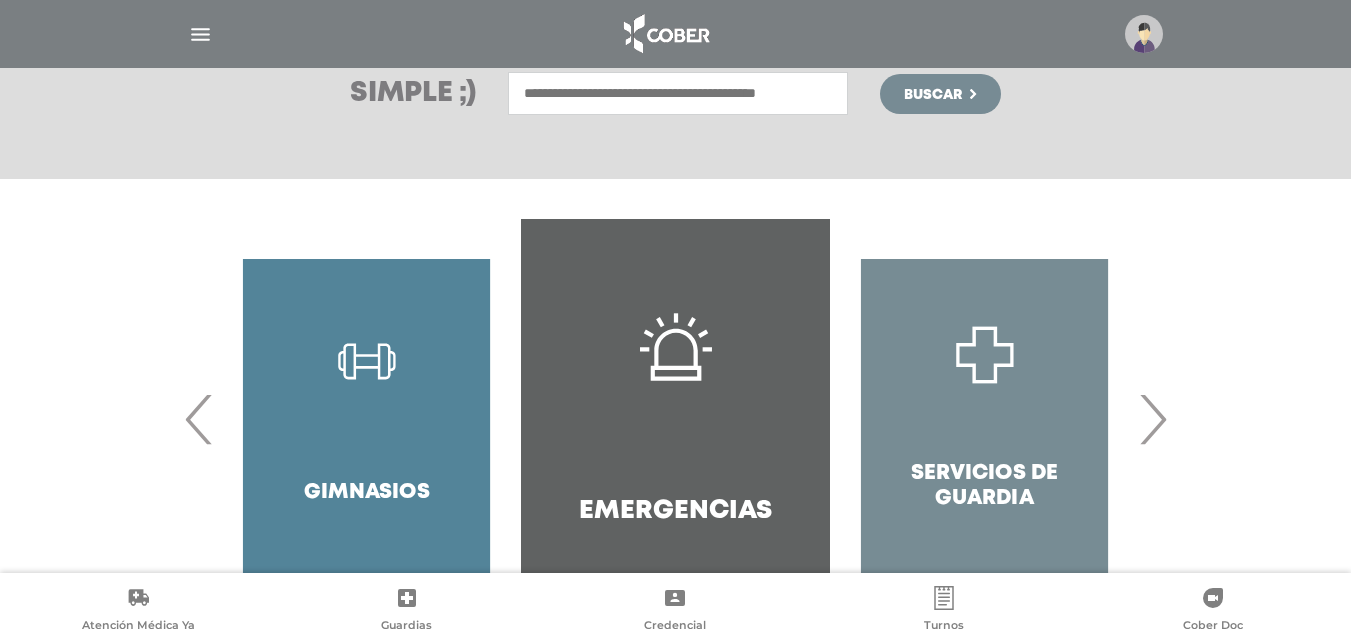 click on "›" at bounding box center (1152, 419) 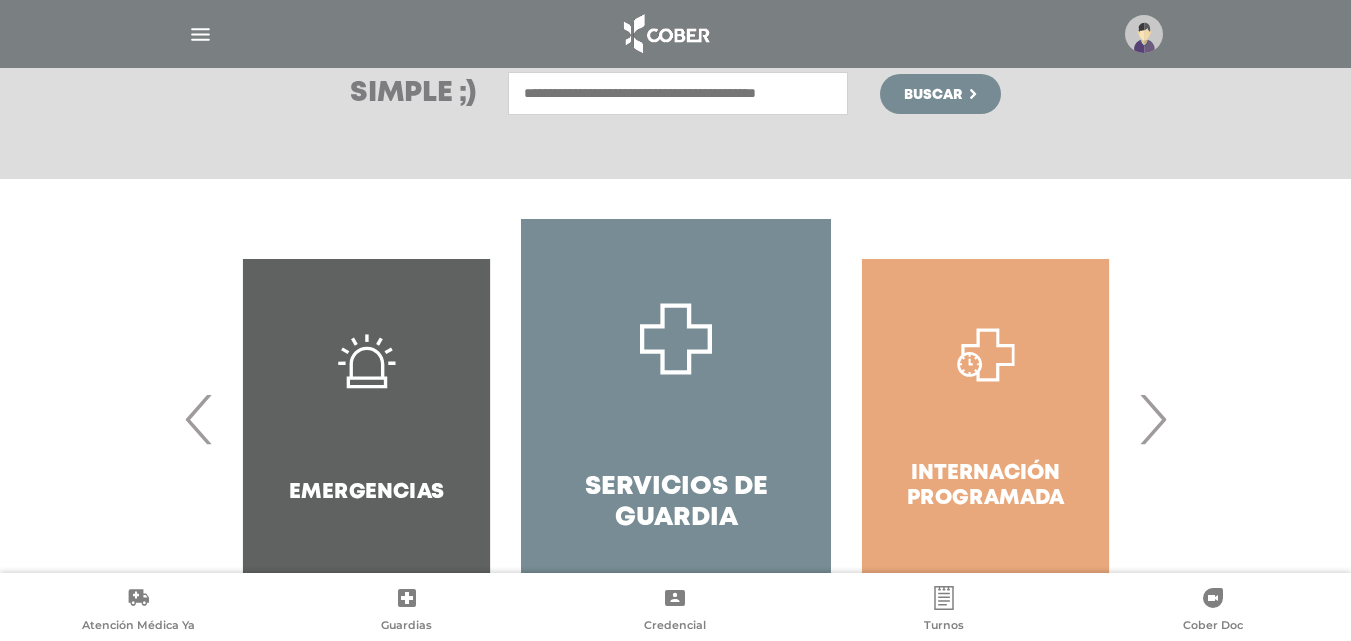 click on "›" at bounding box center [1152, 419] 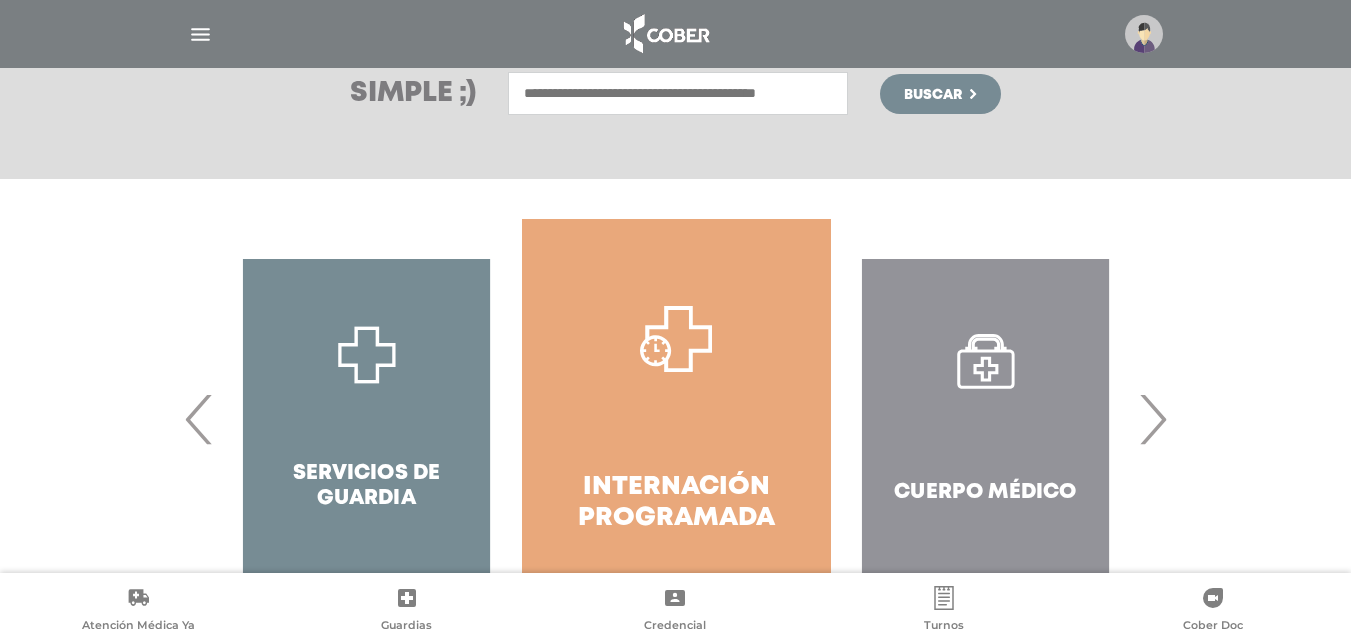 click on "›" at bounding box center (1152, 419) 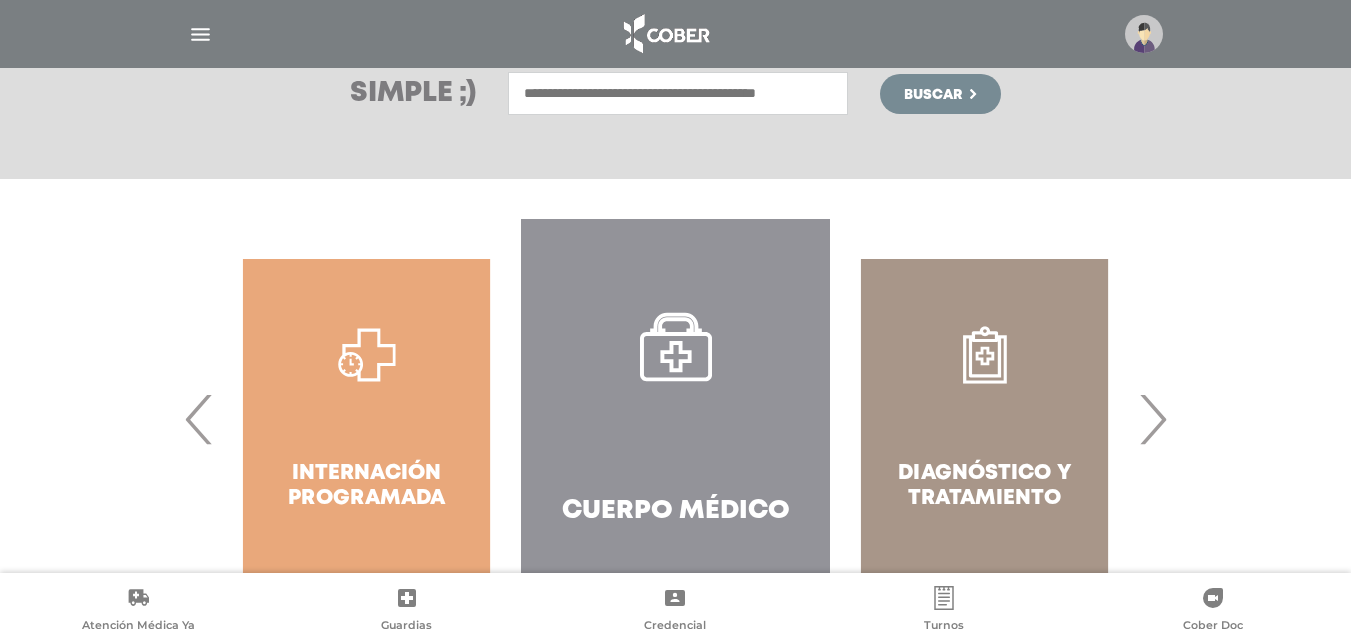 click on "›" at bounding box center (1152, 419) 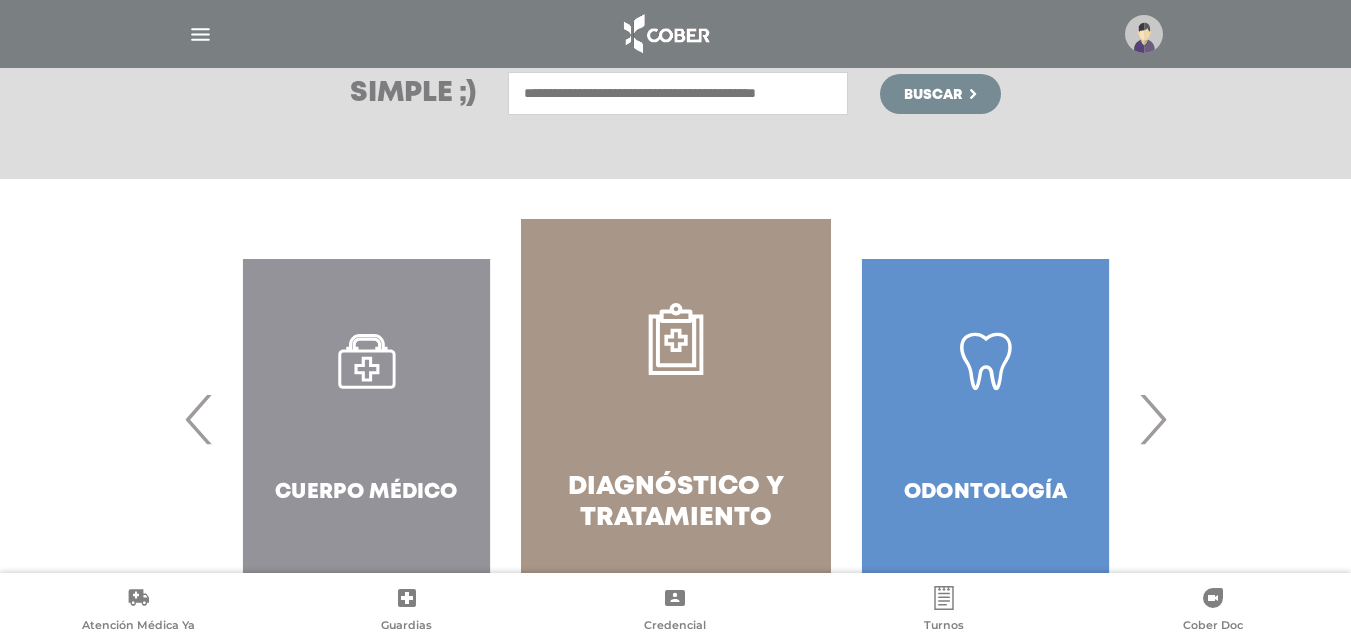 click on "Diagnóstico y Tratamiento" at bounding box center [675, 419] 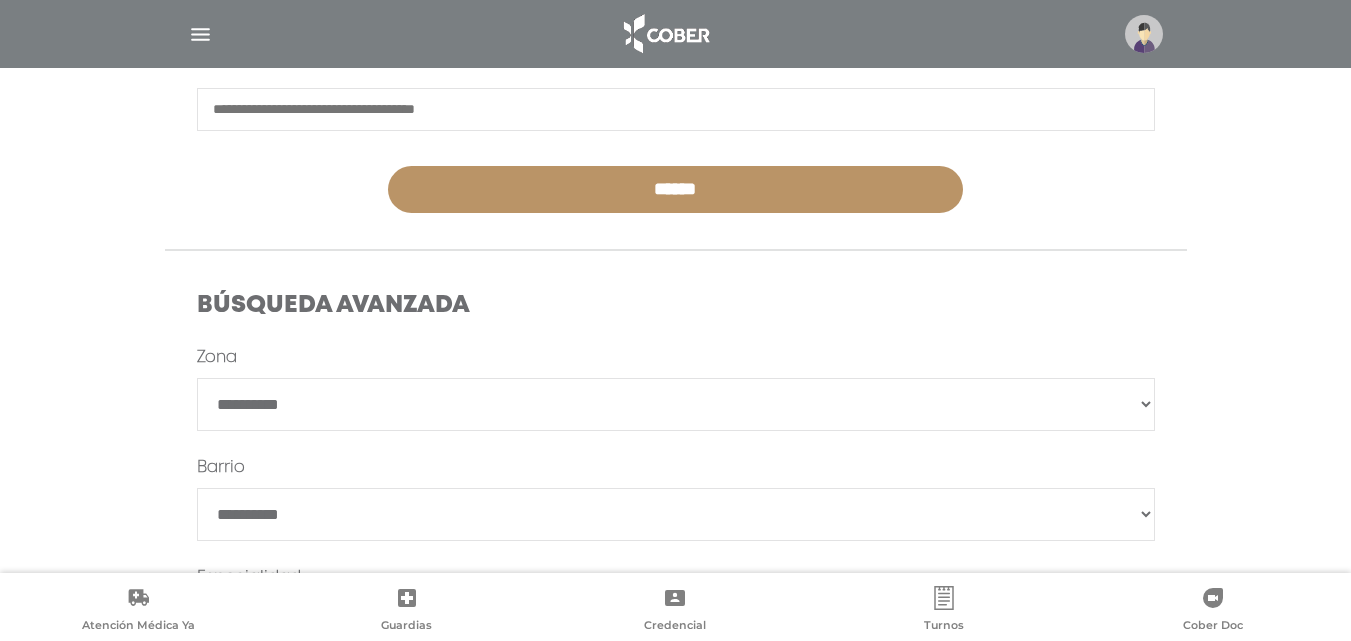 scroll, scrollTop: 600, scrollLeft: 0, axis: vertical 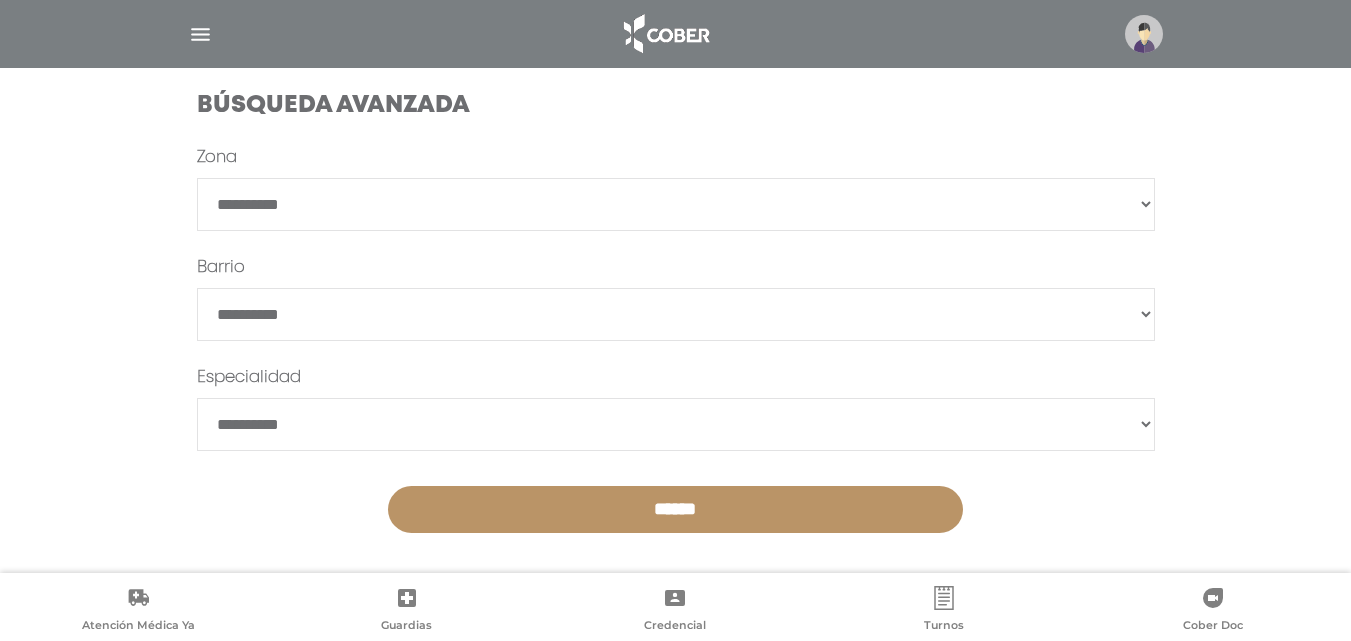 click on "**********" at bounding box center [676, 204] 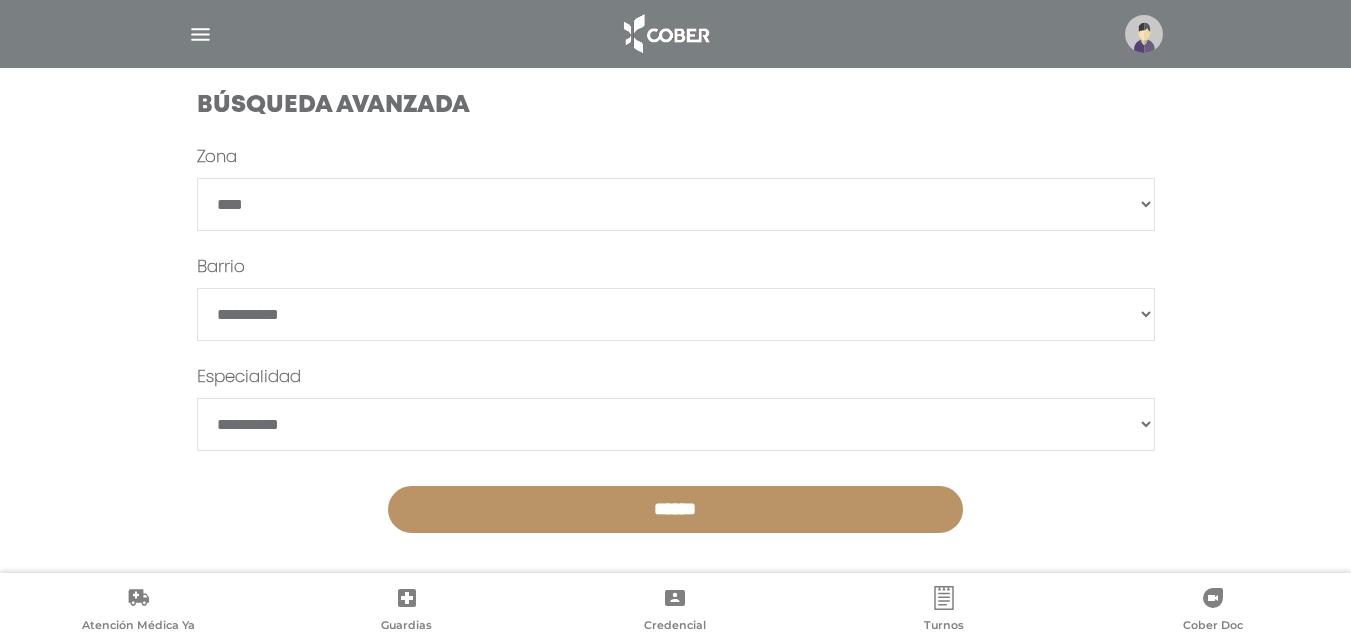 click on "**********" at bounding box center (676, 204) 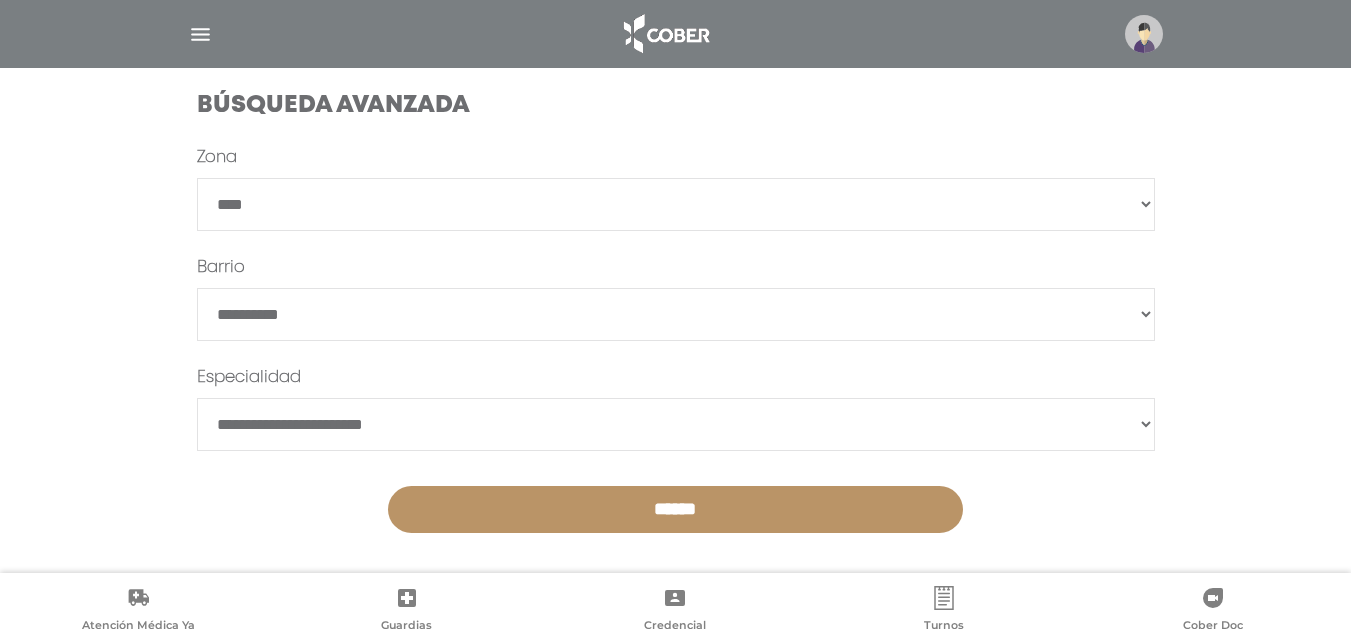 click on "******" at bounding box center (675, 509) 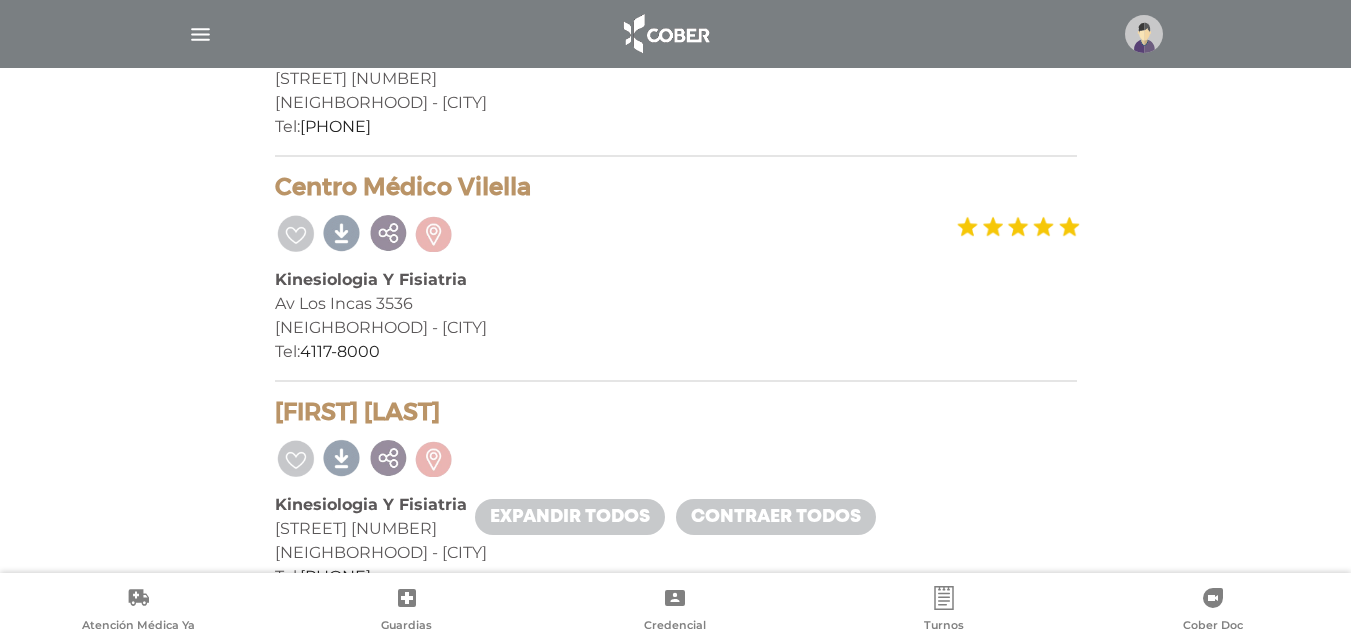 scroll, scrollTop: 900, scrollLeft: 0, axis: vertical 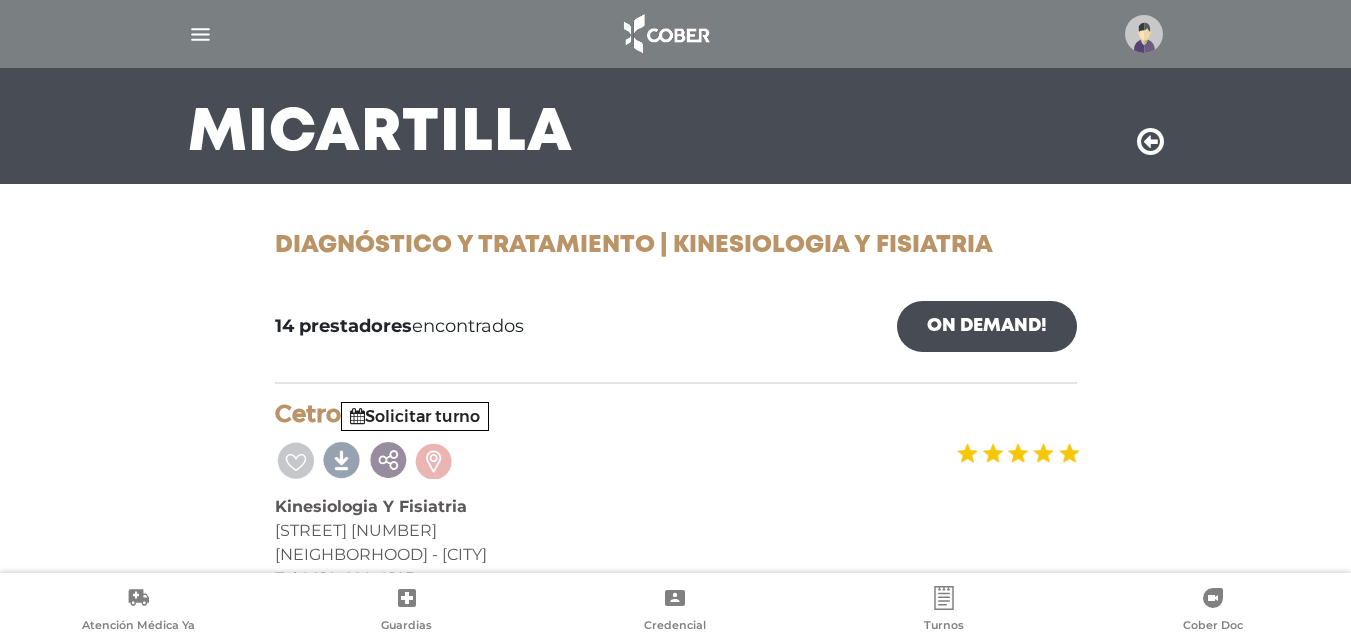 drag, startPoint x: 1344, startPoint y: 104, endPoint x: 1365, endPoint y: 147, distance: 47.853943 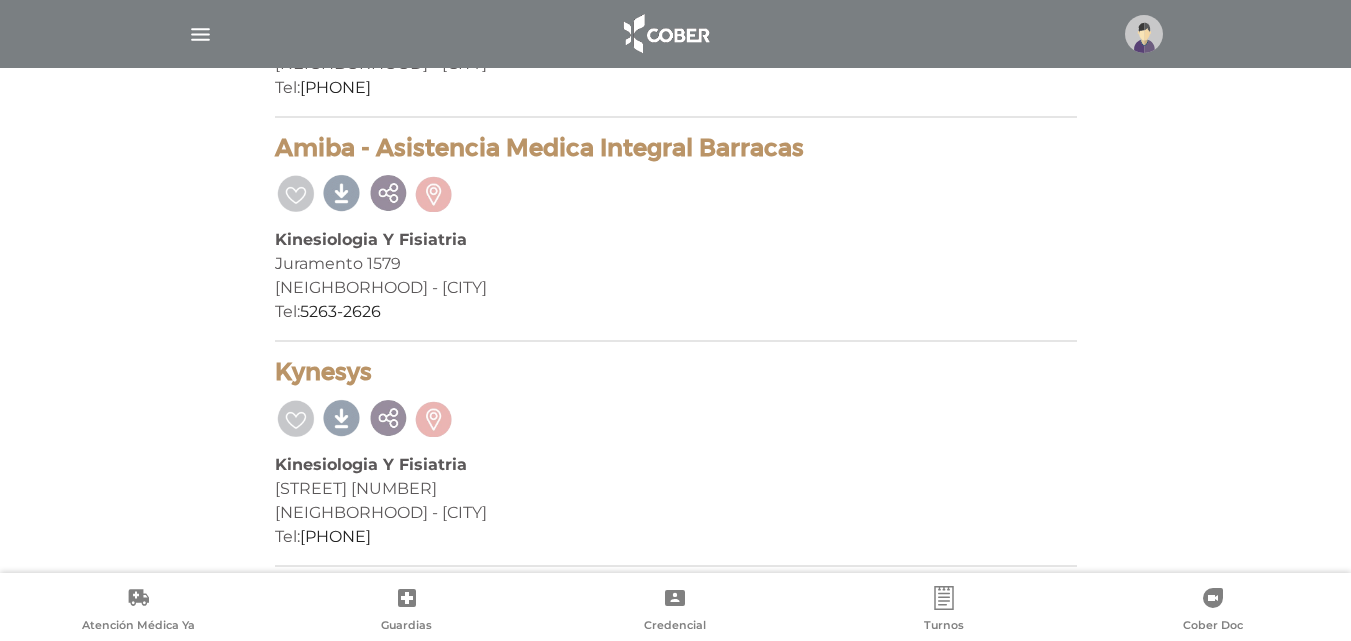 scroll, scrollTop: 2906, scrollLeft: 0, axis: vertical 